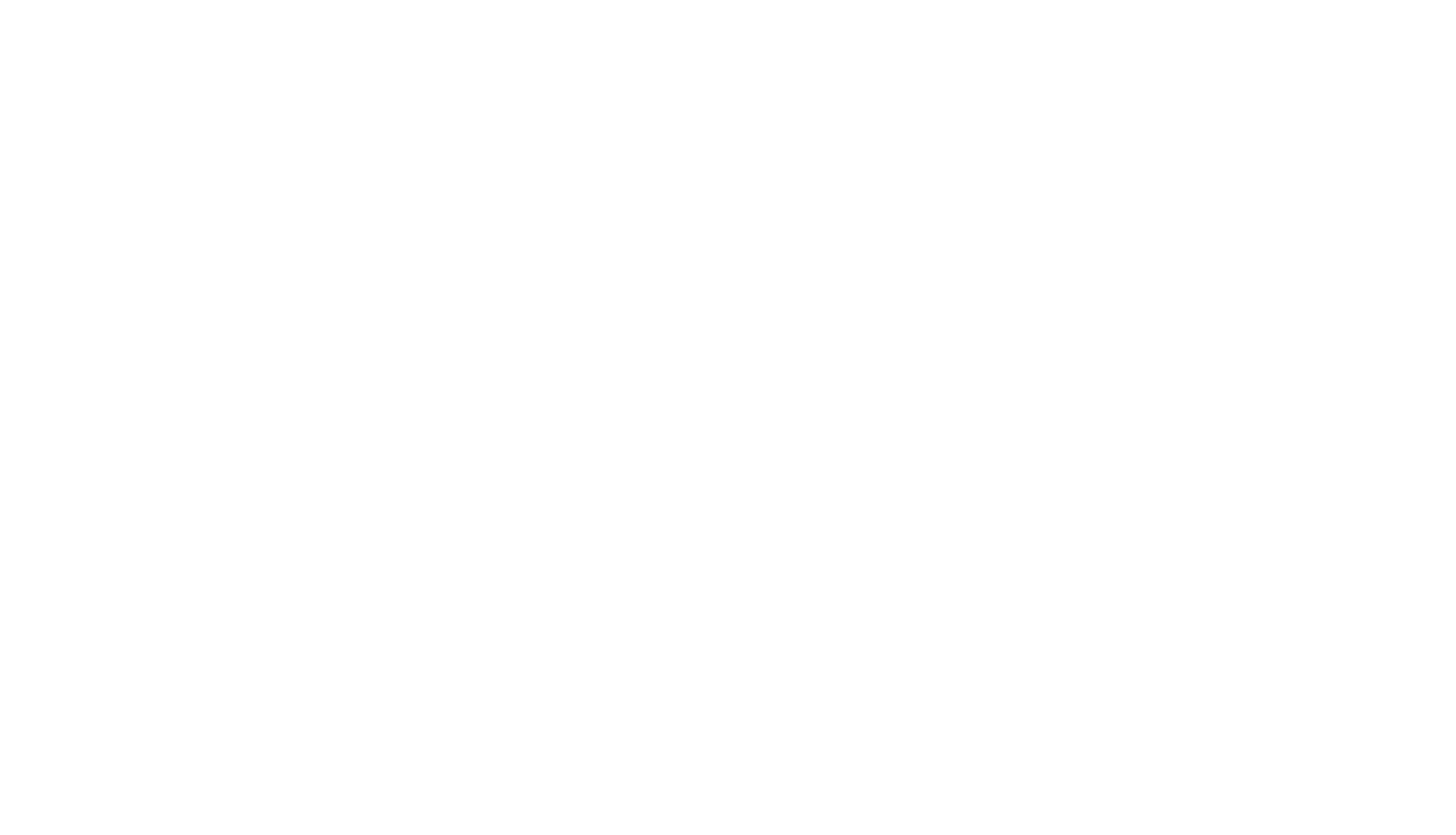 scroll, scrollTop: 0, scrollLeft: 0, axis: both 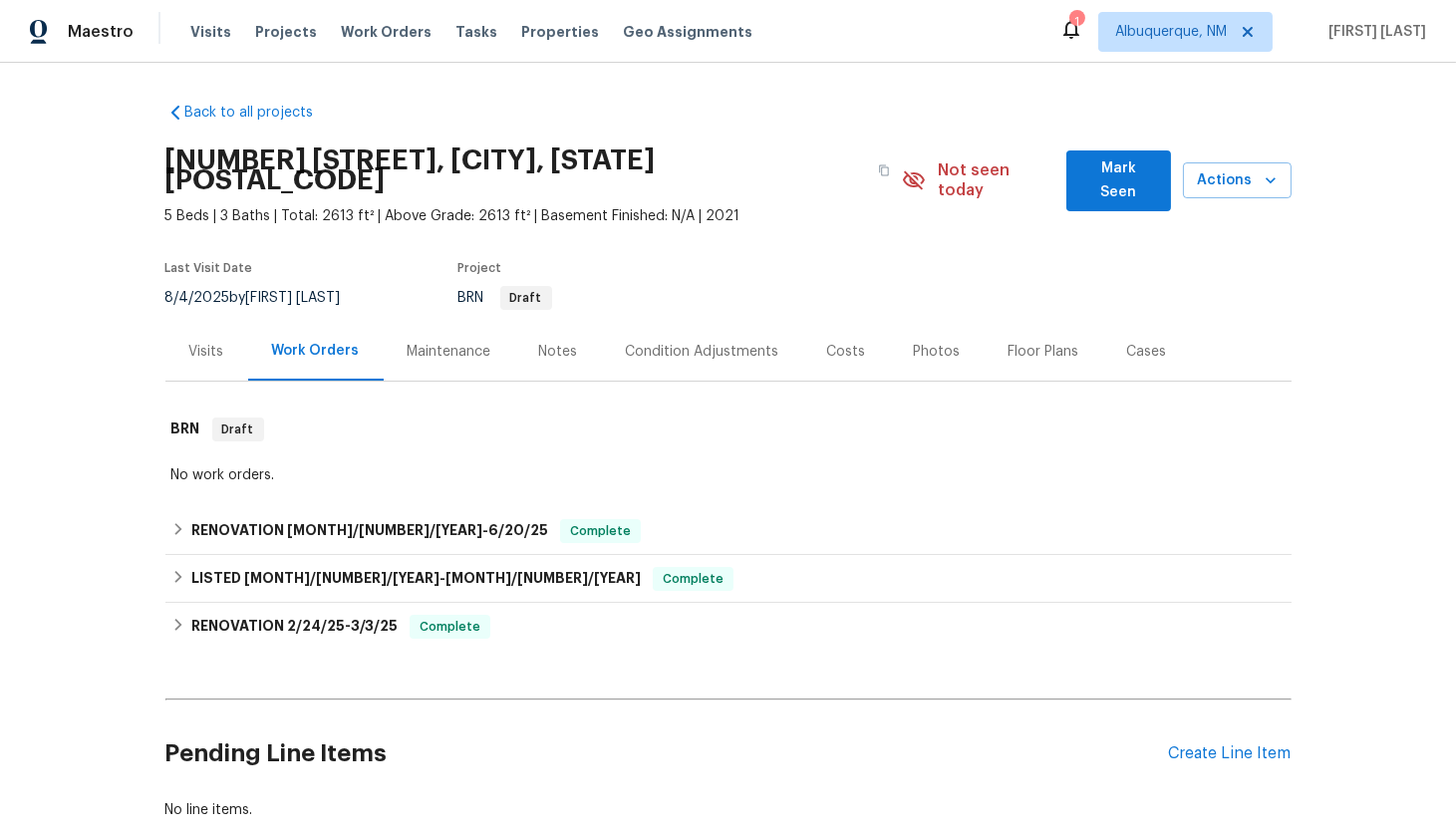 click on "Visits" at bounding box center [206, 352] 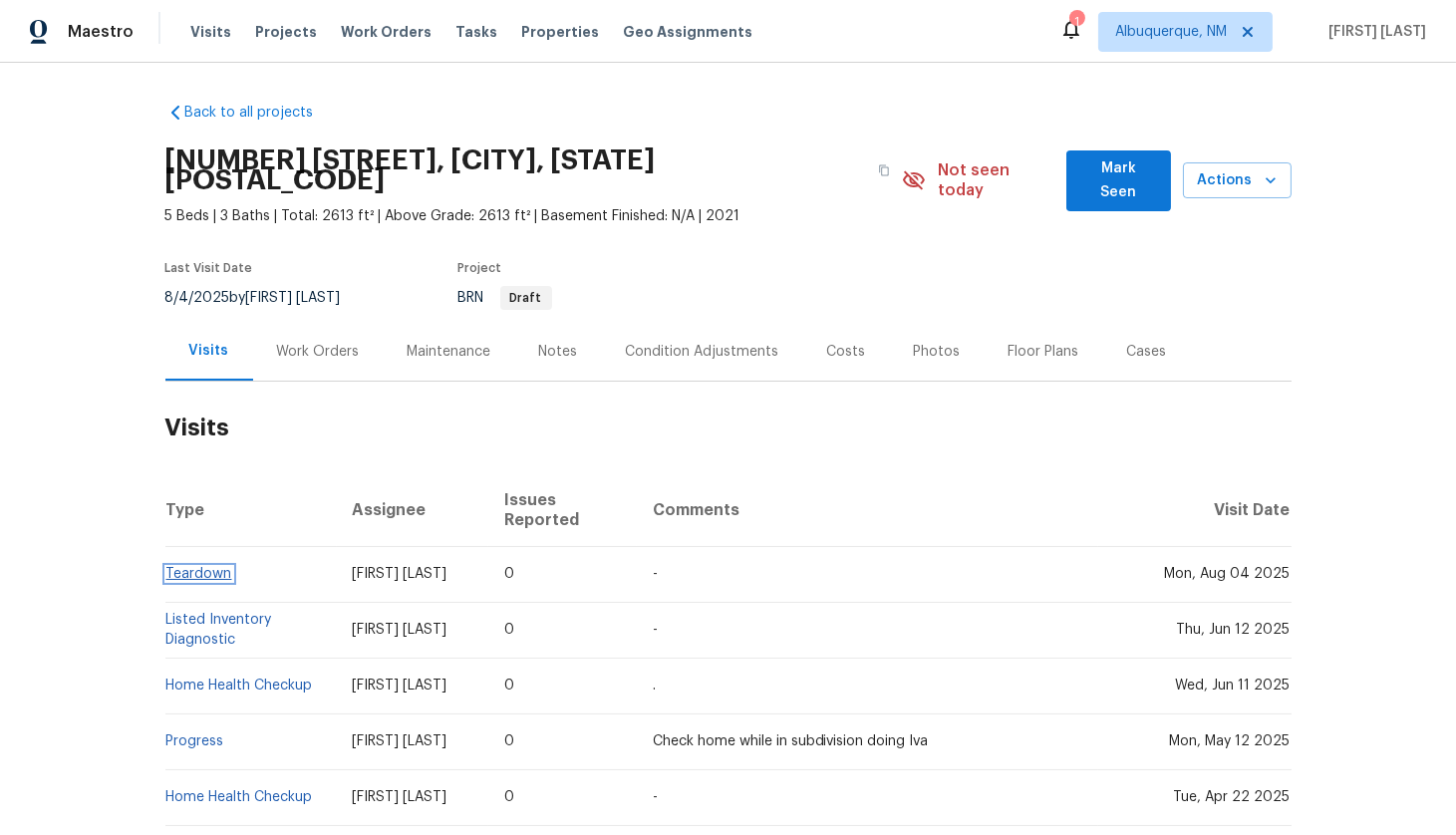 click on "Teardown" at bounding box center (199, 574) 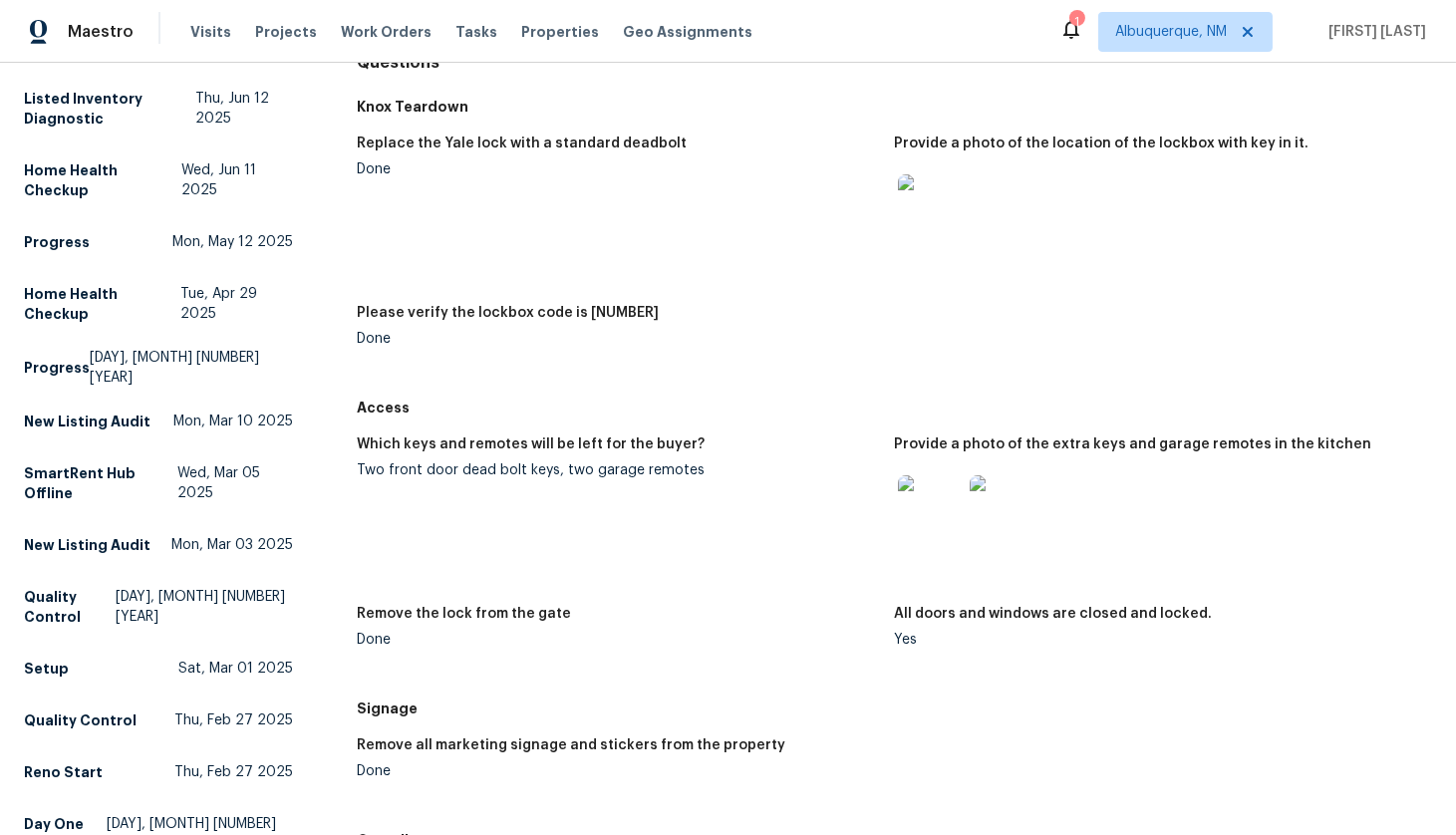 scroll, scrollTop: 252, scrollLeft: 0, axis: vertical 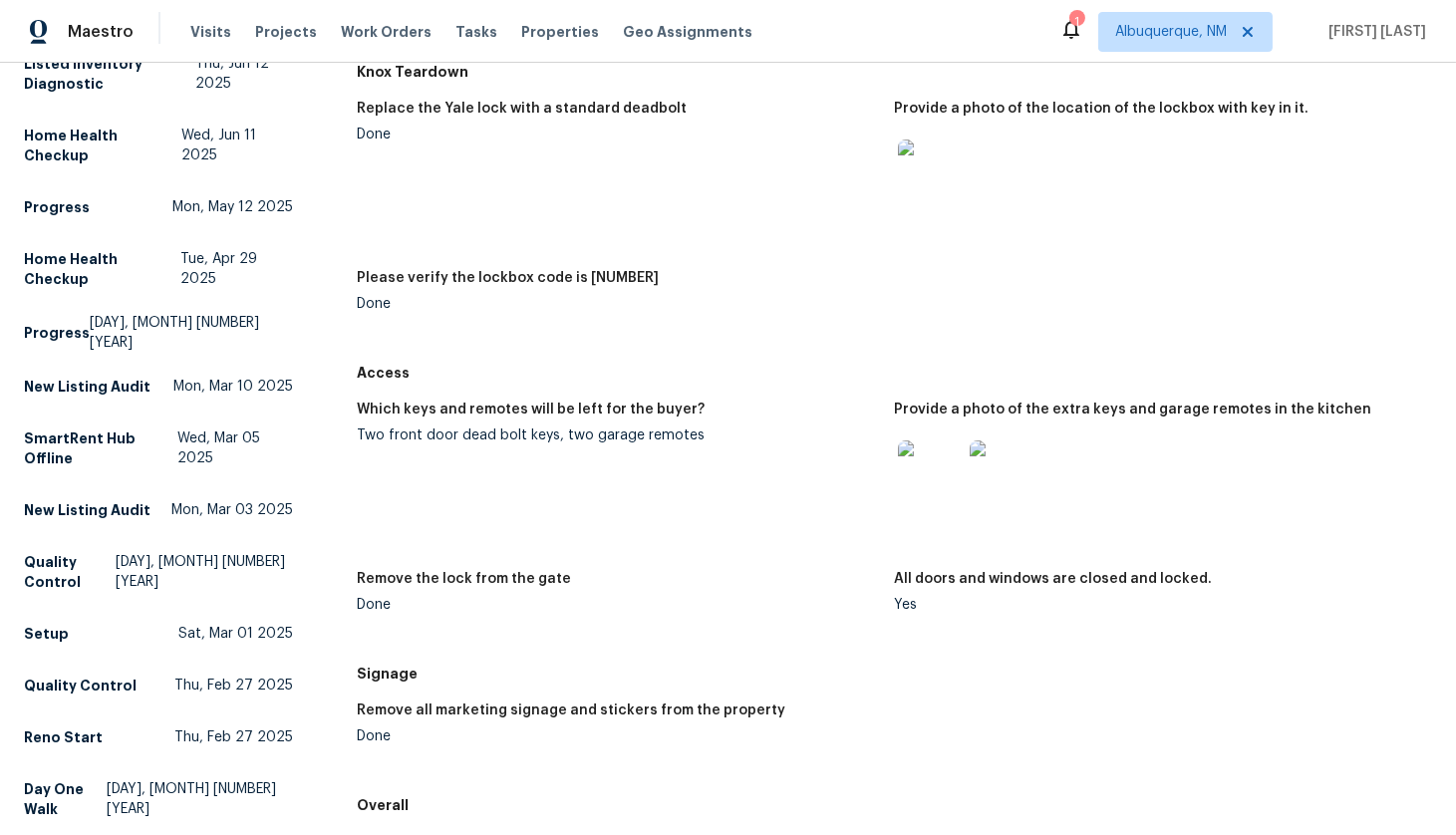 click at bounding box center (930, 472) 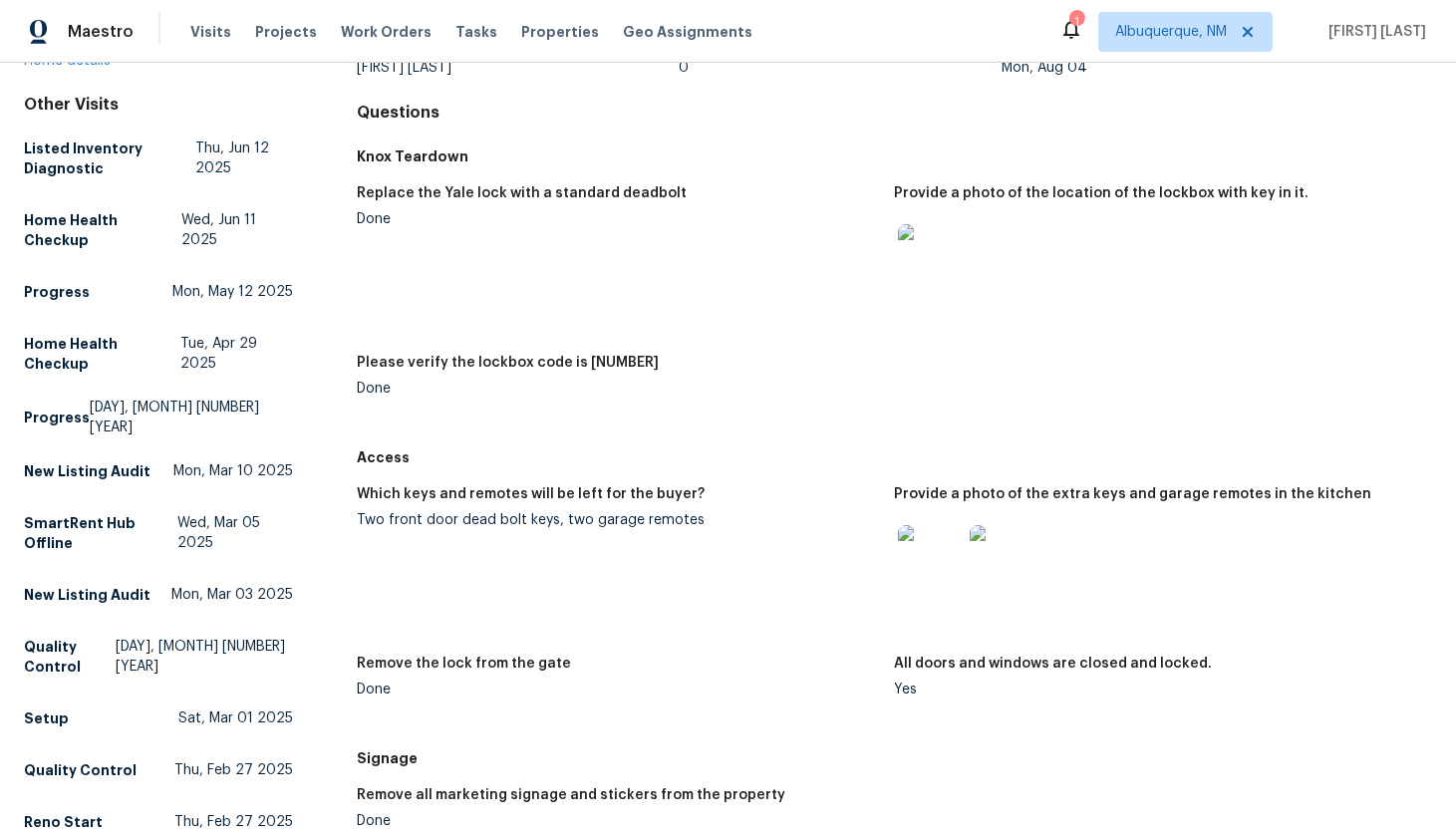 scroll, scrollTop: 0, scrollLeft: 0, axis: both 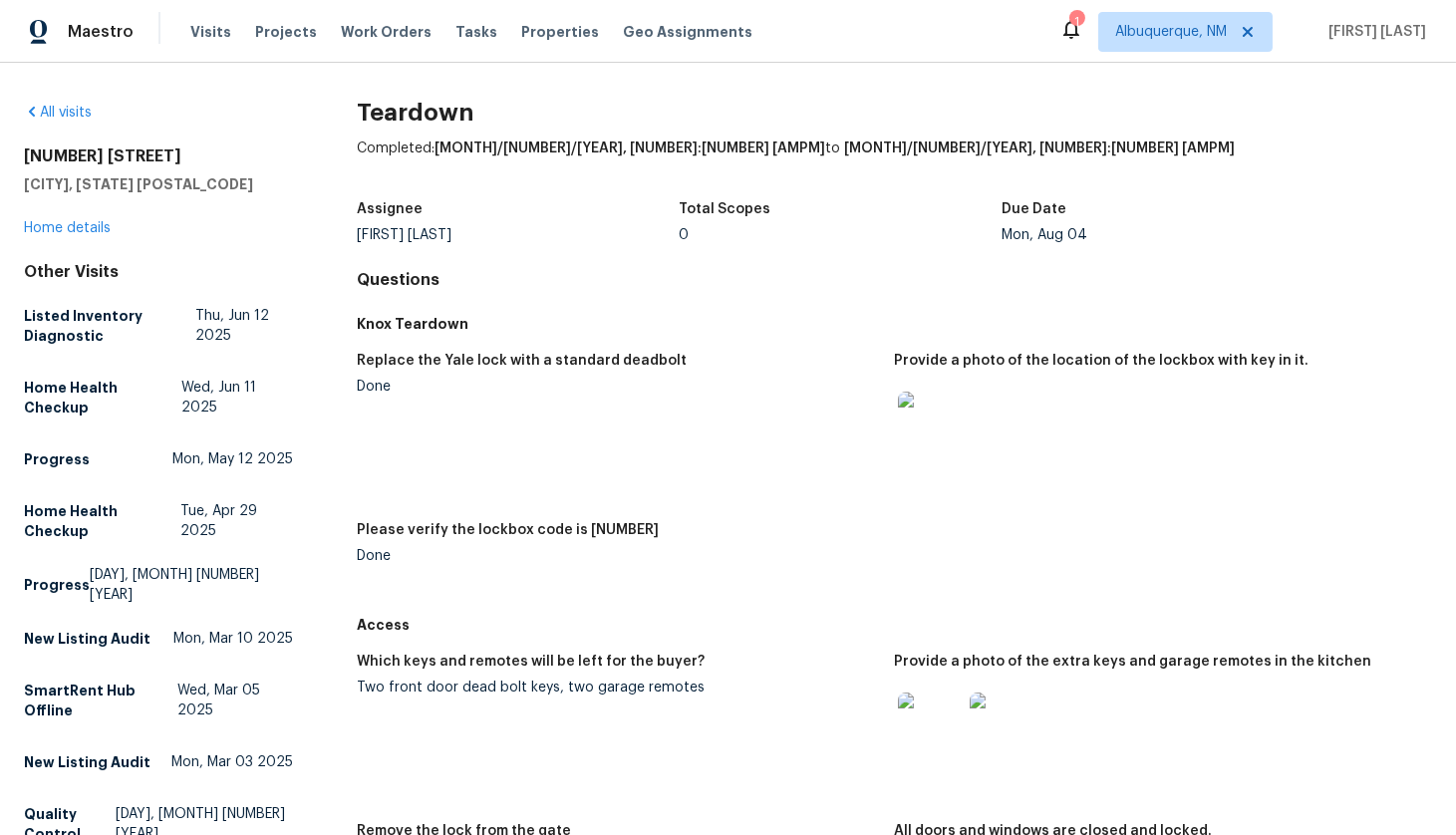 click on "All visits [NUMBER] [STREET] [CITY], [STATE] [POSTAL_CODE] Home details Other Visits Listed Inventory Diagnostic [DAY], [MONTH] [NUMBER] [YEAR] Home Health Checkup [DAY], [MONTH] [NUMBER] [YEAR] Progress [DAY], [MONTH] [NUMBER] [YEAR] Home Health Checkup [DAY], [MONTH] [NUMBER] [YEAR] Progress [DAY], [MONTH] [NUMBER] [YEAR] New Listing Audit [DAY], [MONTH] [NUMBER] [YEAR] SmartRent Hub Offline [DAY], [MONTH] [NUMBER] [YEAR] New Listing Audit [DAY], [MONTH] [NUMBER] [YEAR] Quality Control [DAY], [MONTH] [NUMBER] [YEAR] Setup [DAY], [MONTH] [NUMBER] [YEAR] Quality Control [DAY], [MONTH] [NUMBER] [YEAR] Reno Start [DAY], [MONTH] [NUMBER] [YEAR] Day One Walk [DAY], [MONTH] [NUMBER] [YEAR] In-Person Walkthrough [DAY], [MONTH] [NUMBER] [YEAR]" at bounding box center [158, 627] 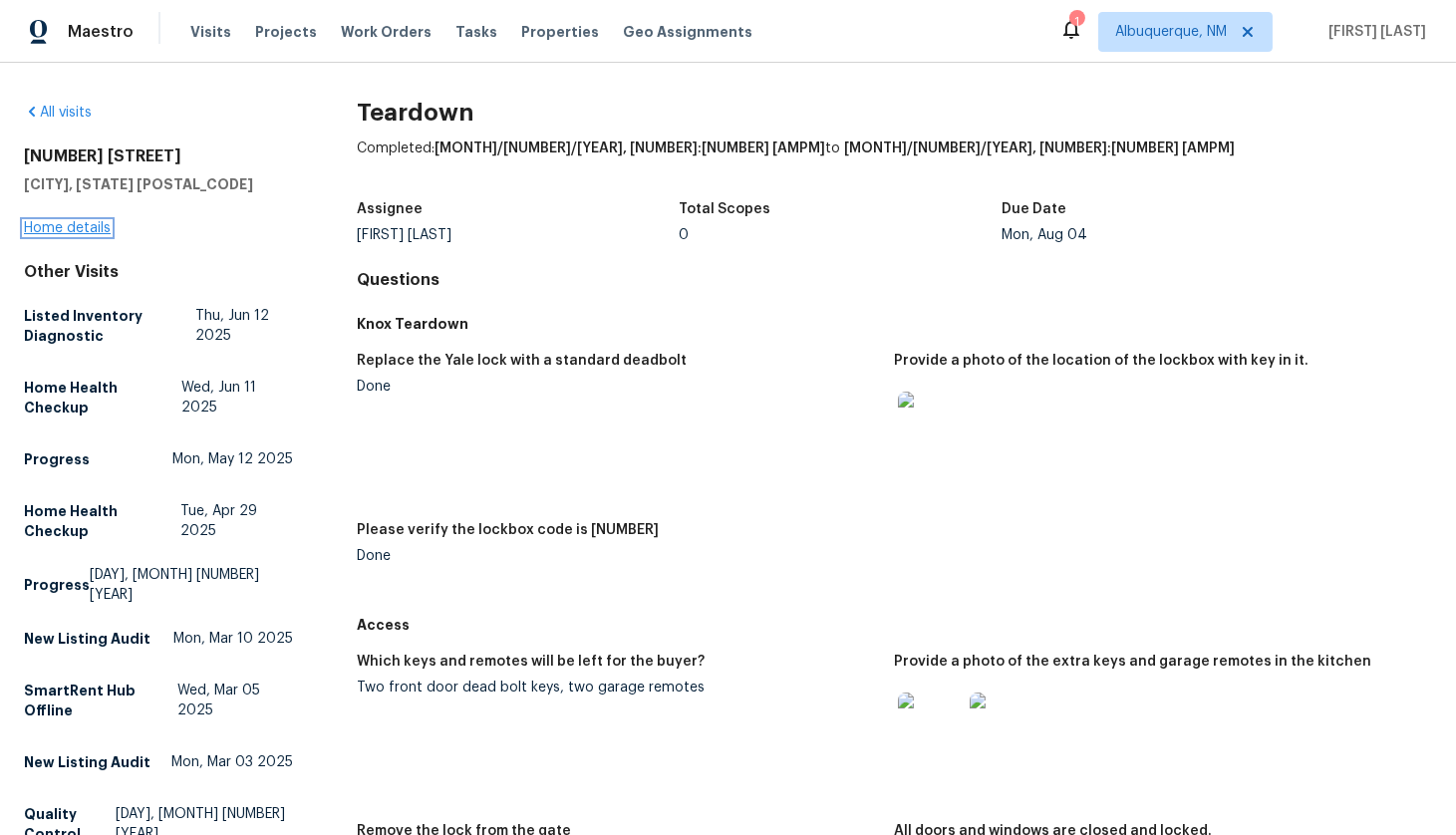 click on "Home details" at bounding box center (67, 228) 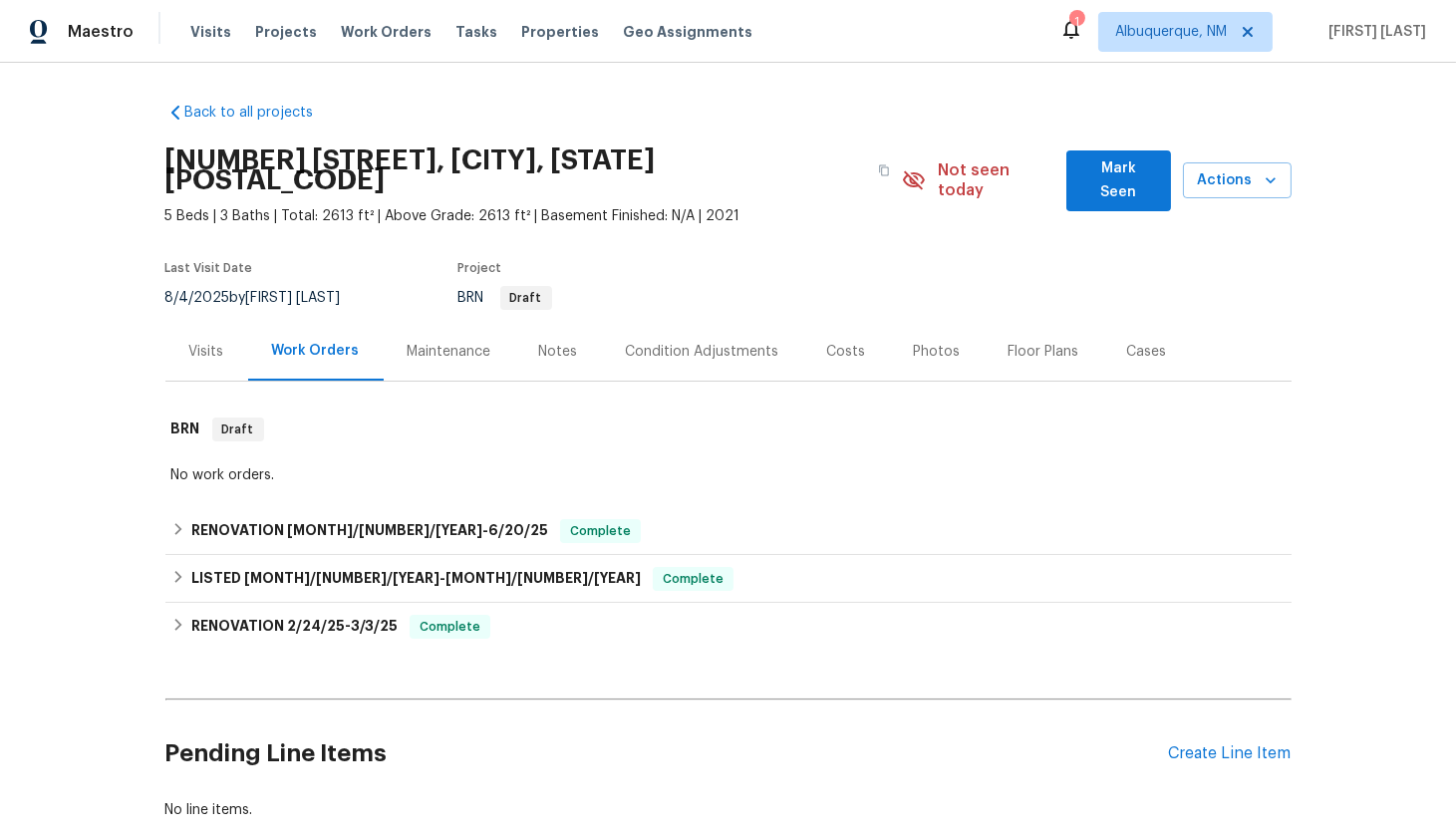 click on "Visits" at bounding box center (206, 352) 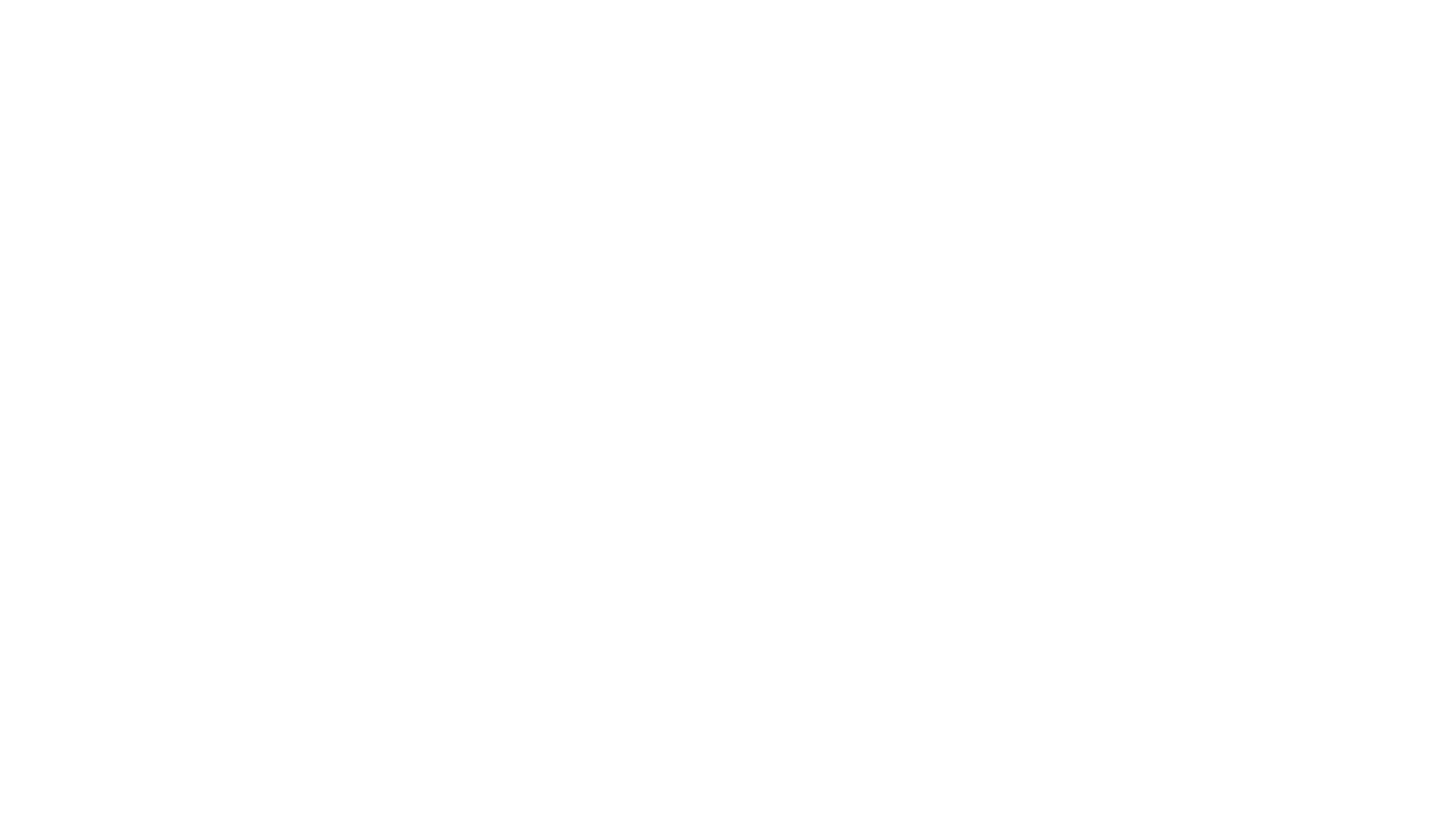 scroll, scrollTop: 0, scrollLeft: 0, axis: both 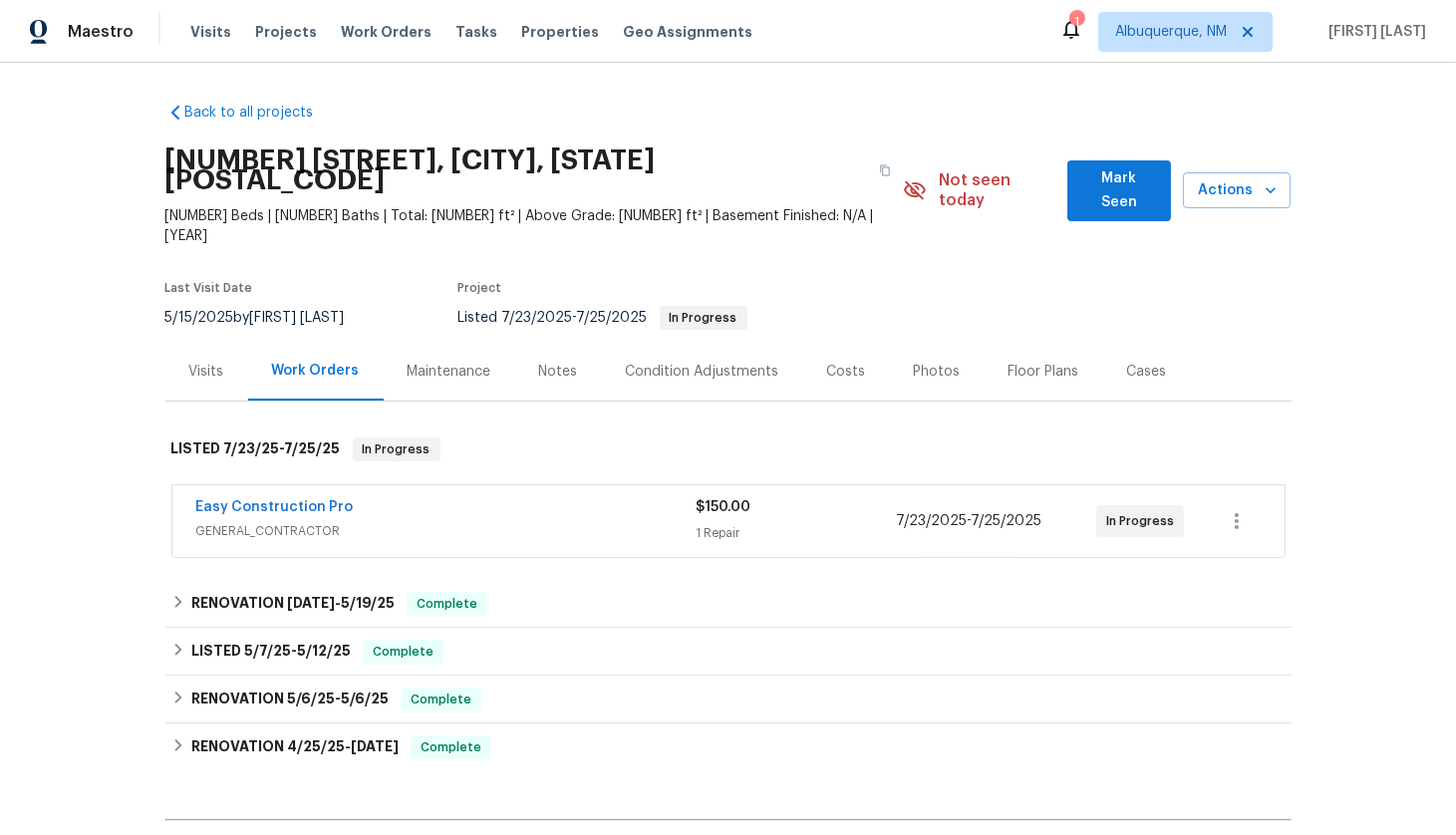 click on "Visits" at bounding box center (206, 372) 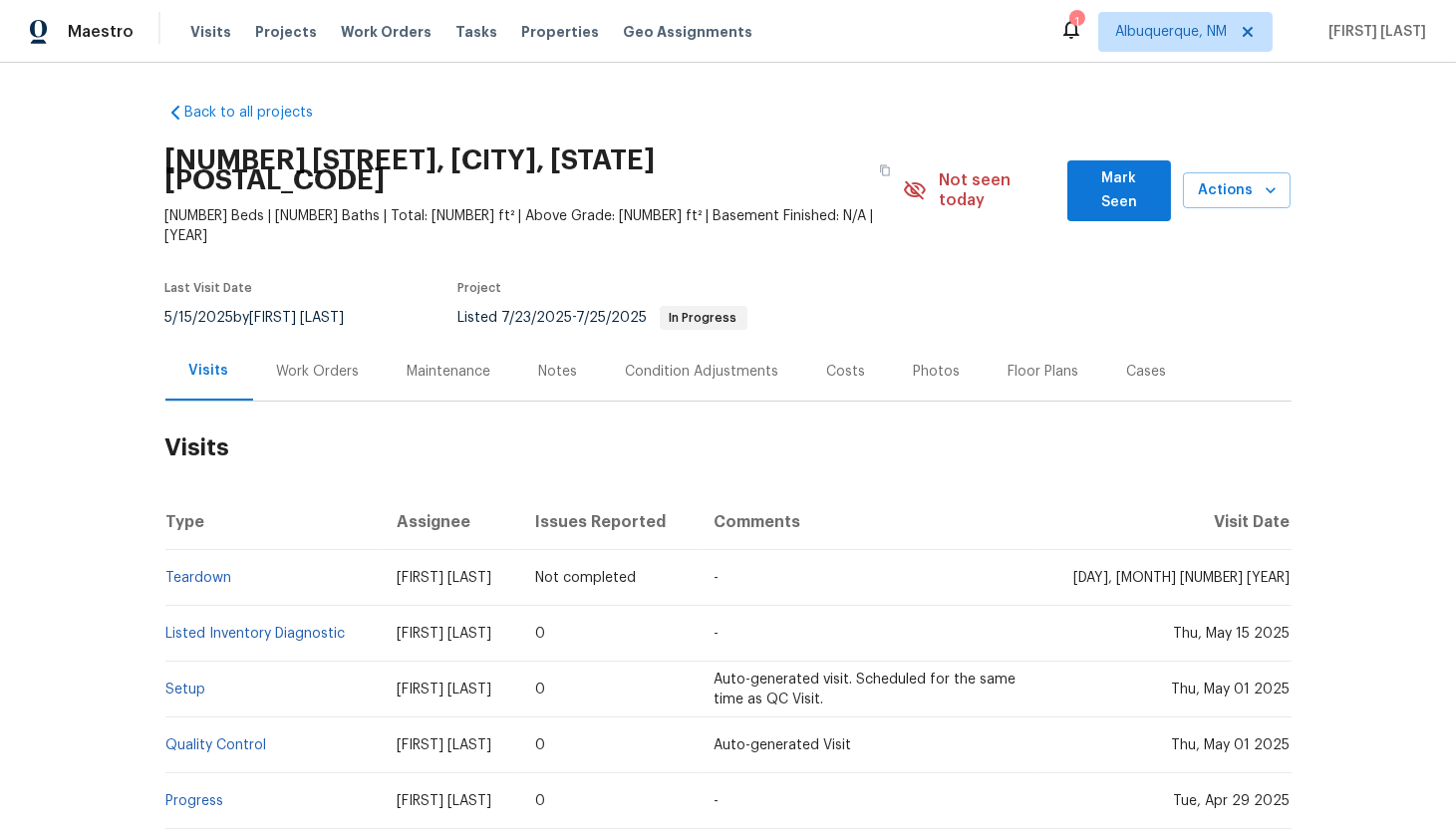 scroll, scrollTop: 144, scrollLeft: 0, axis: vertical 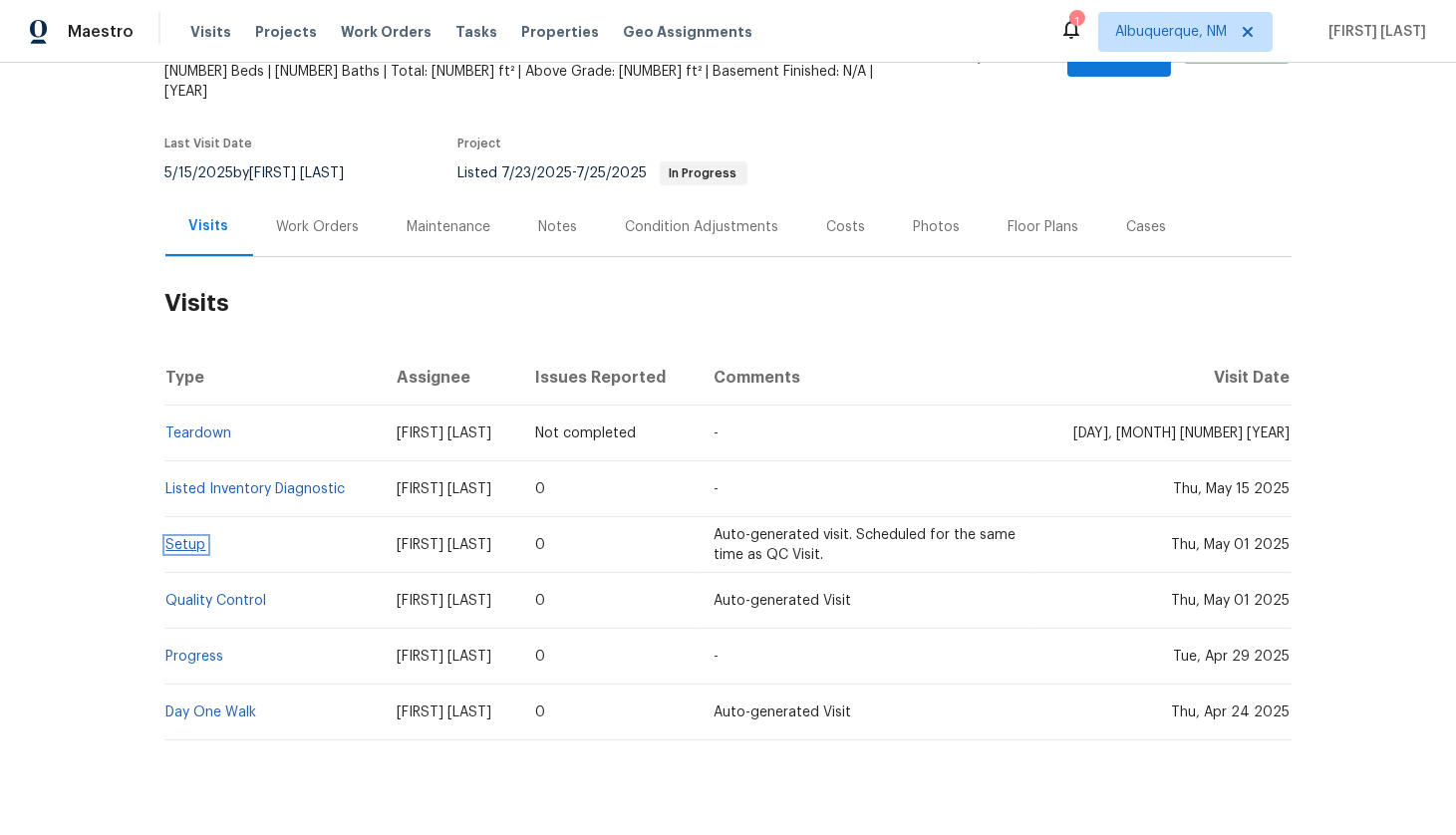 click on "Setup" at bounding box center (186, 545) 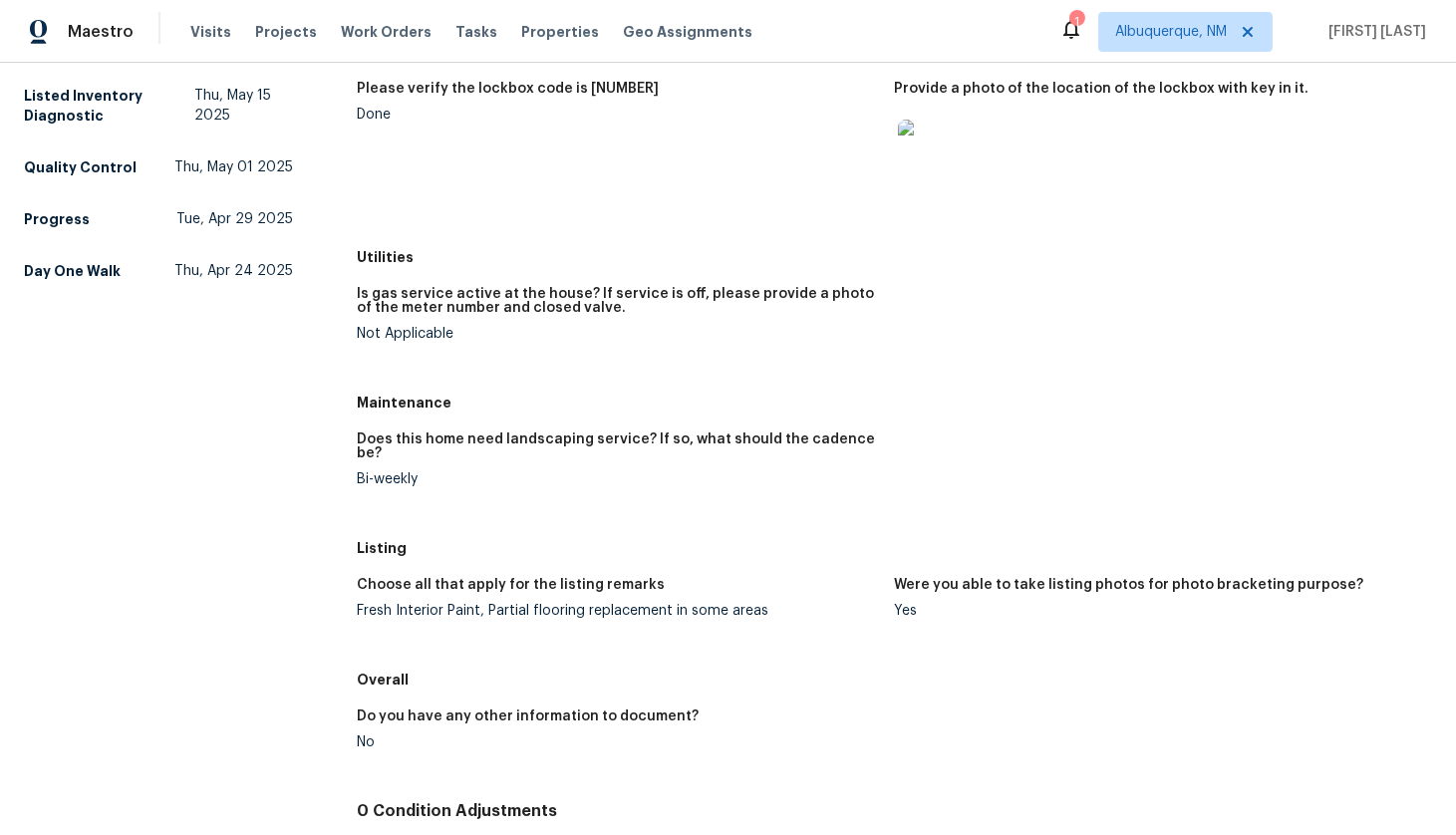 scroll, scrollTop: 448, scrollLeft: 0, axis: vertical 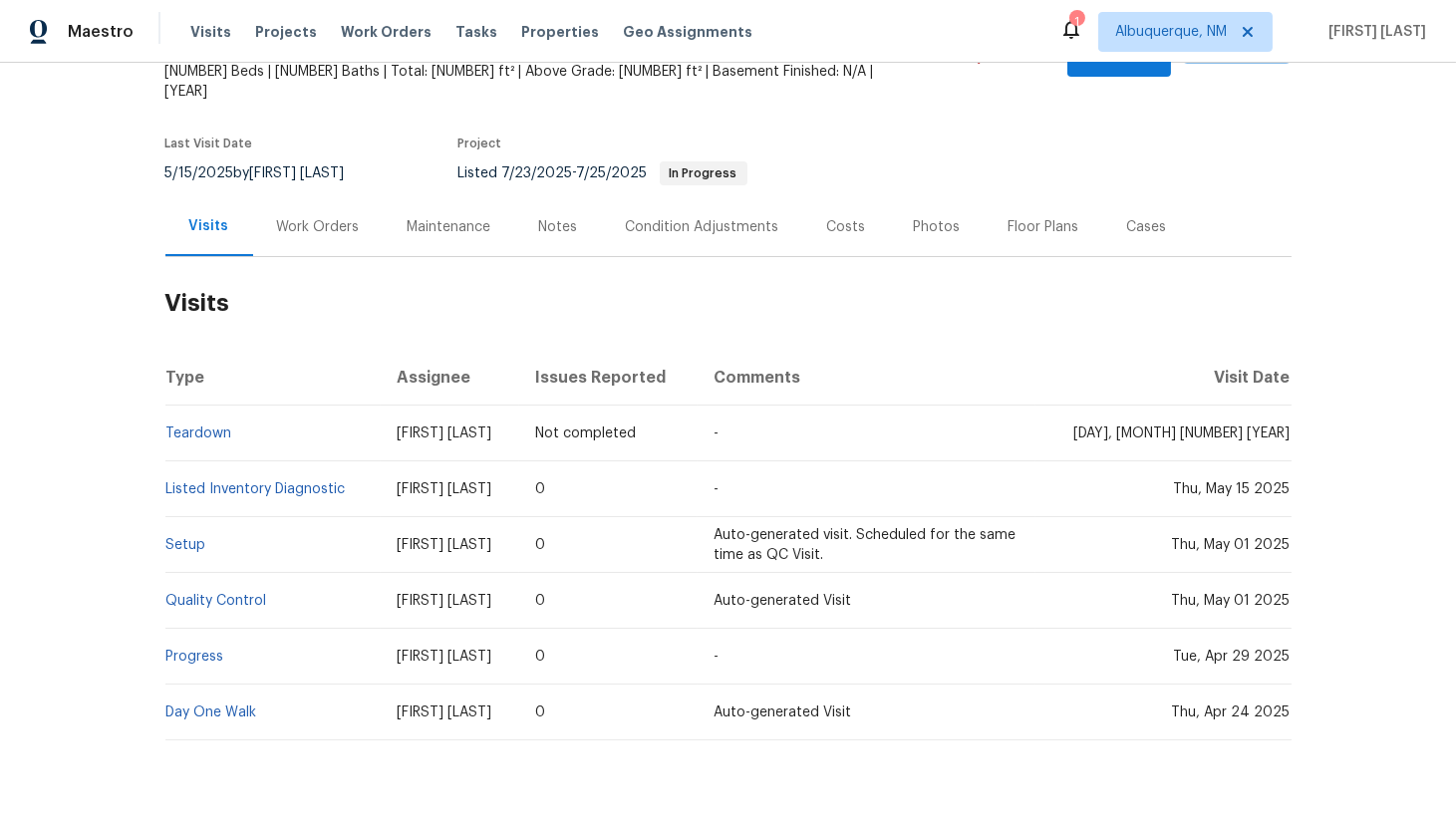 click on "Day One Walk" at bounding box center [273, 712] 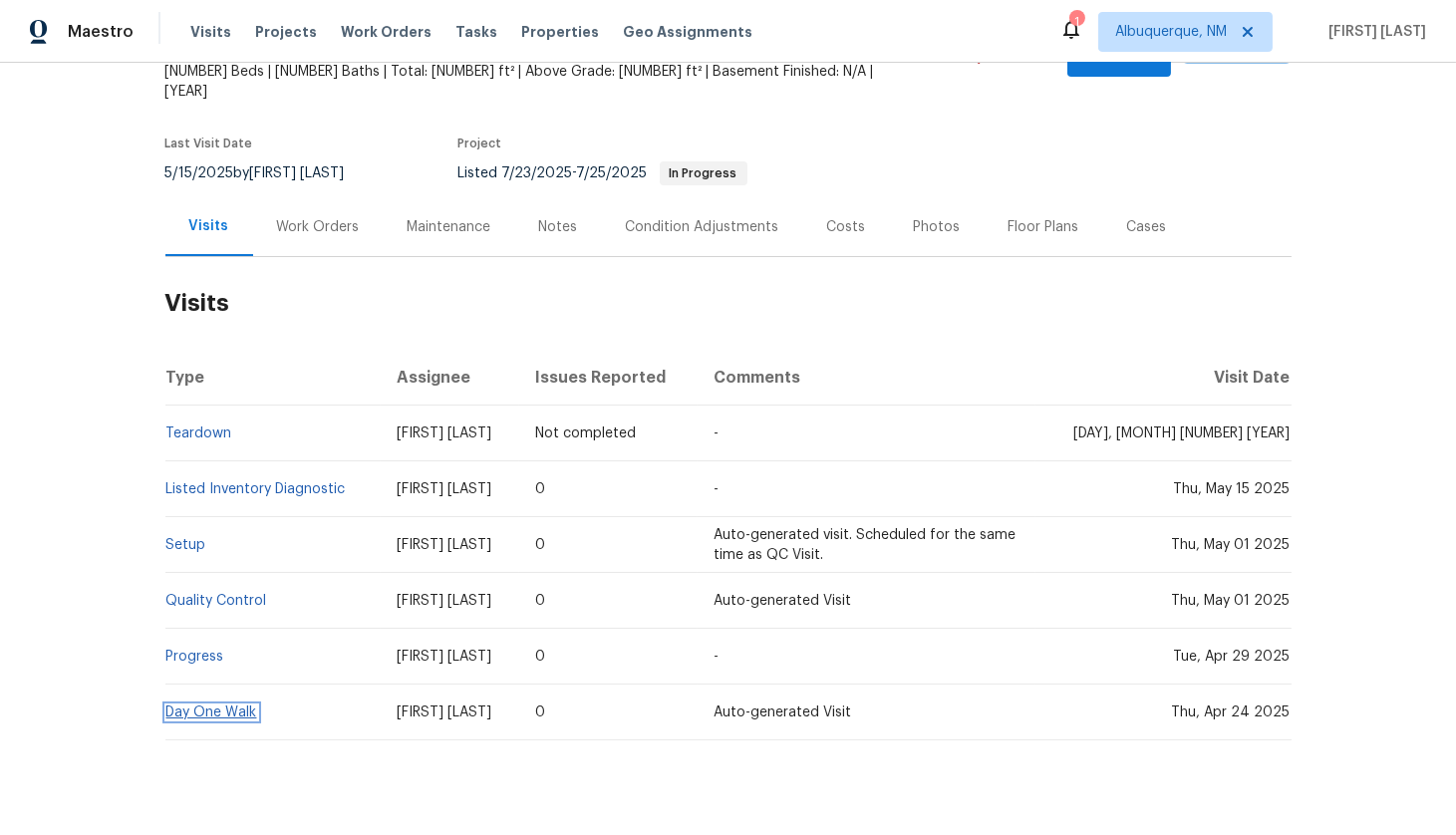 click on "Day One Walk" at bounding box center (211, 712) 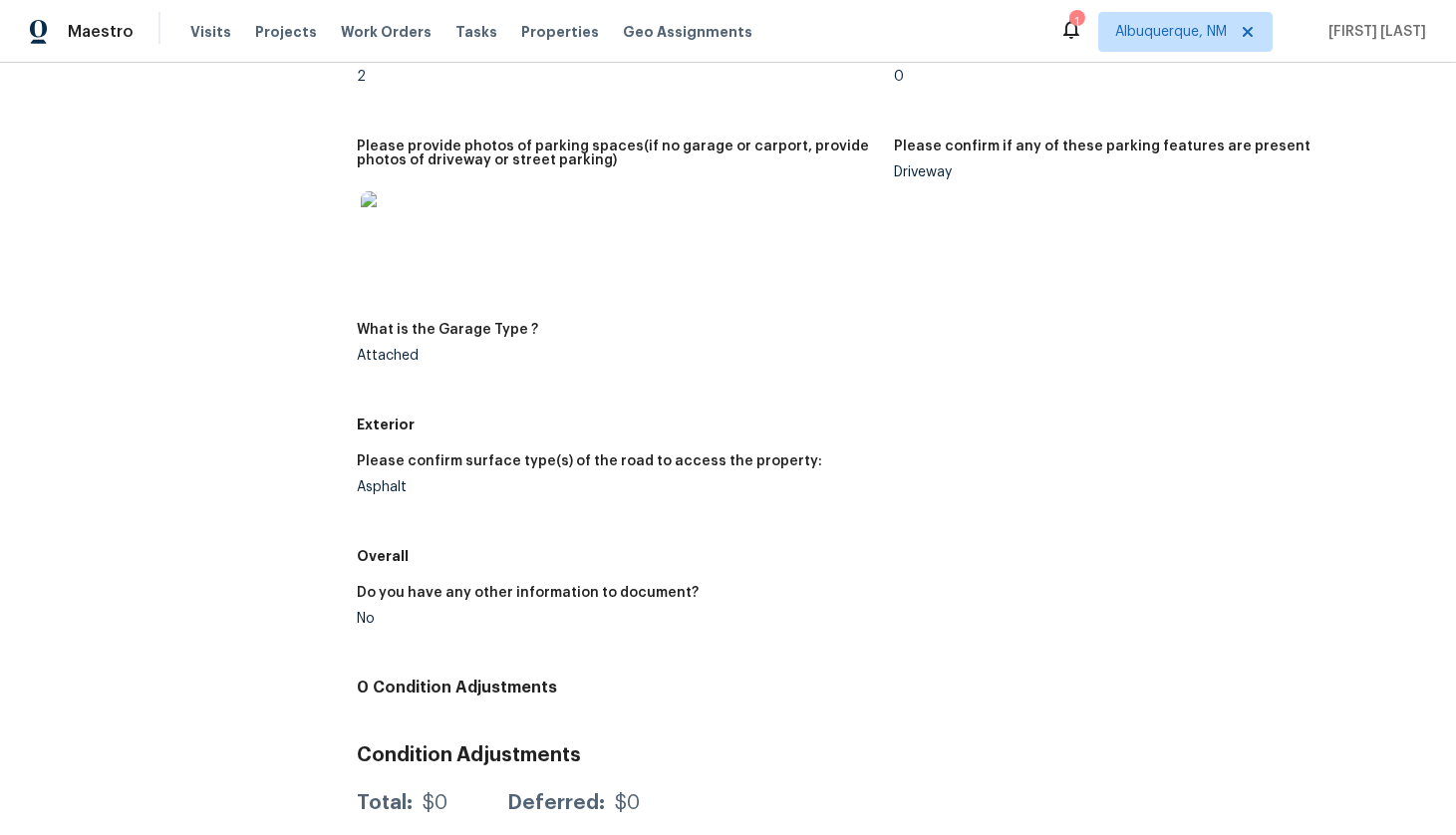 scroll, scrollTop: 3064, scrollLeft: 0, axis: vertical 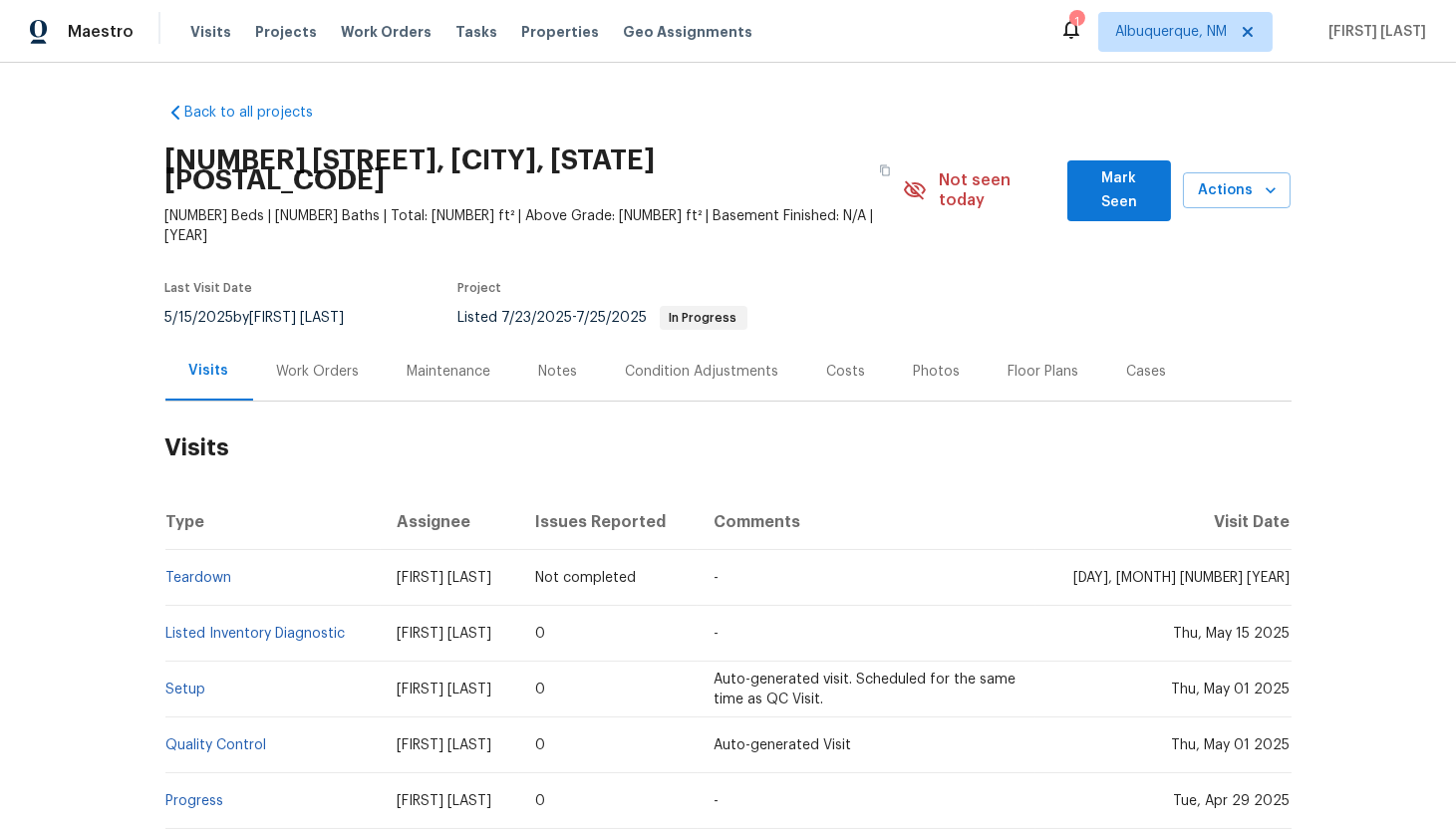 click on "Work Orders" at bounding box center [318, 372] 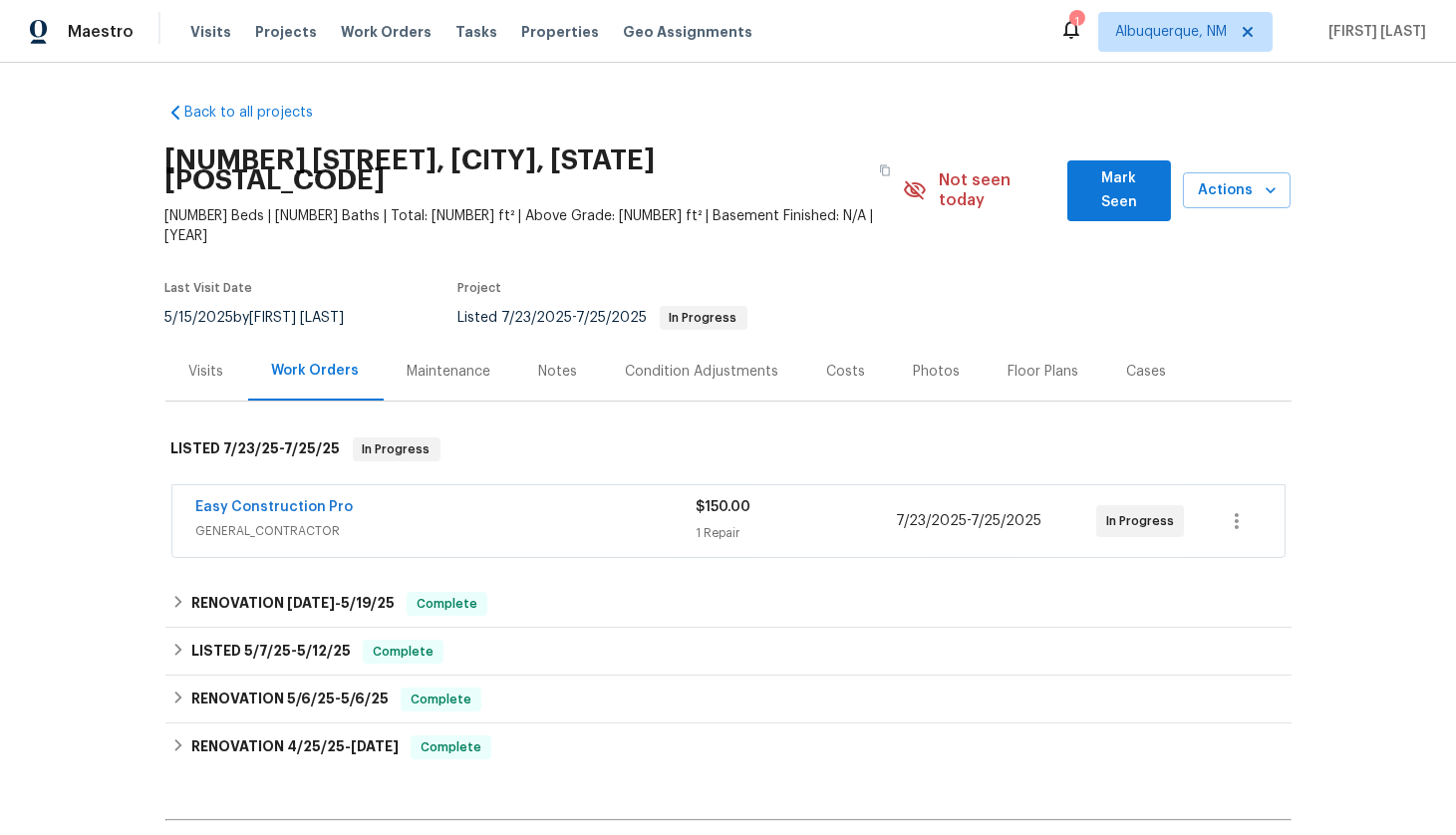 click on "Easy Construction Pro GENERAL_CONTRACTOR $150.00 1 Repair 7/23/2025  -  7/25/2025 In Progress" at bounding box center (728, 521) 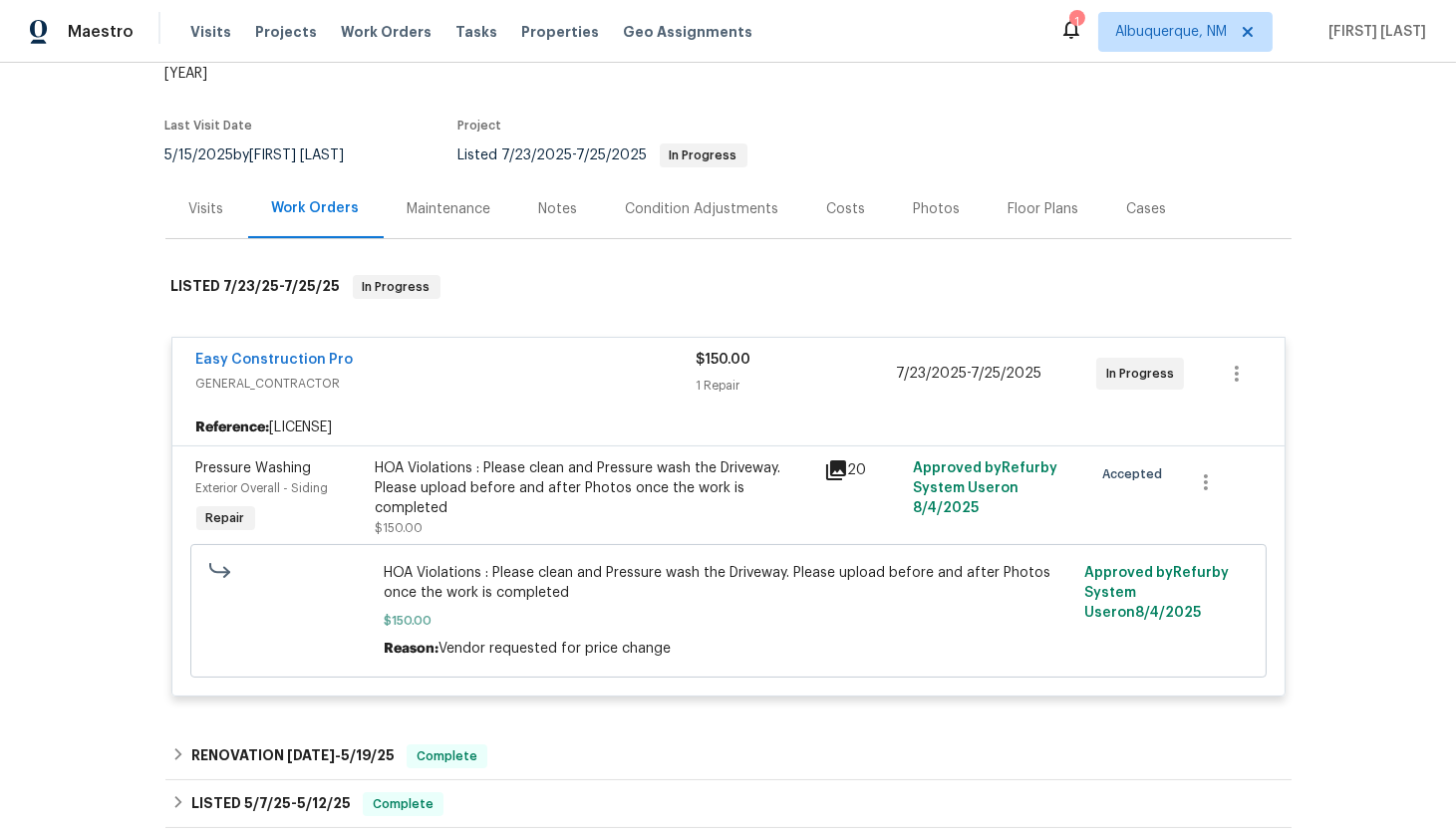 scroll, scrollTop: 165, scrollLeft: 0, axis: vertical 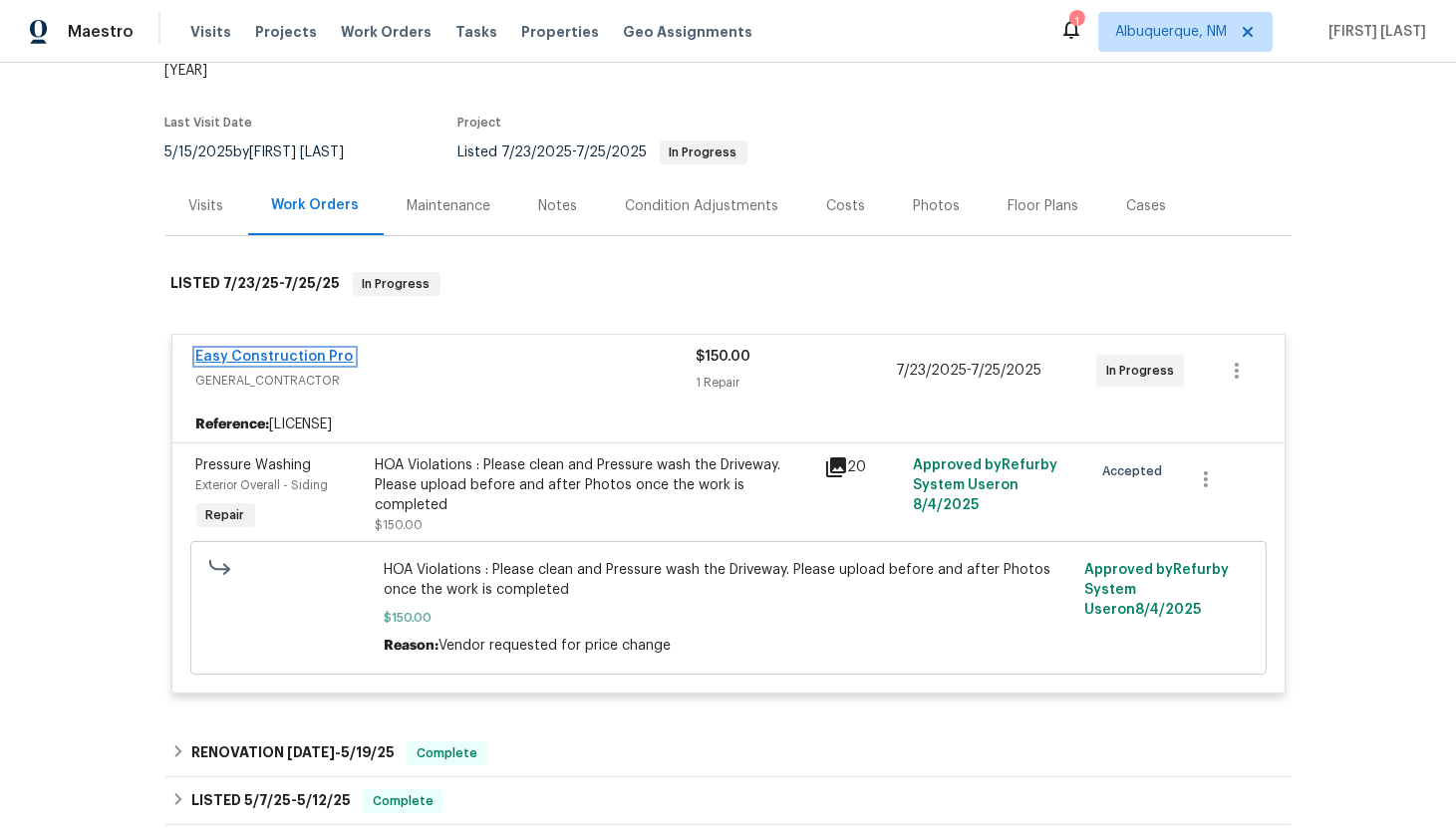 click on "Easy Construction Pro" at bounding box center [275, 357] 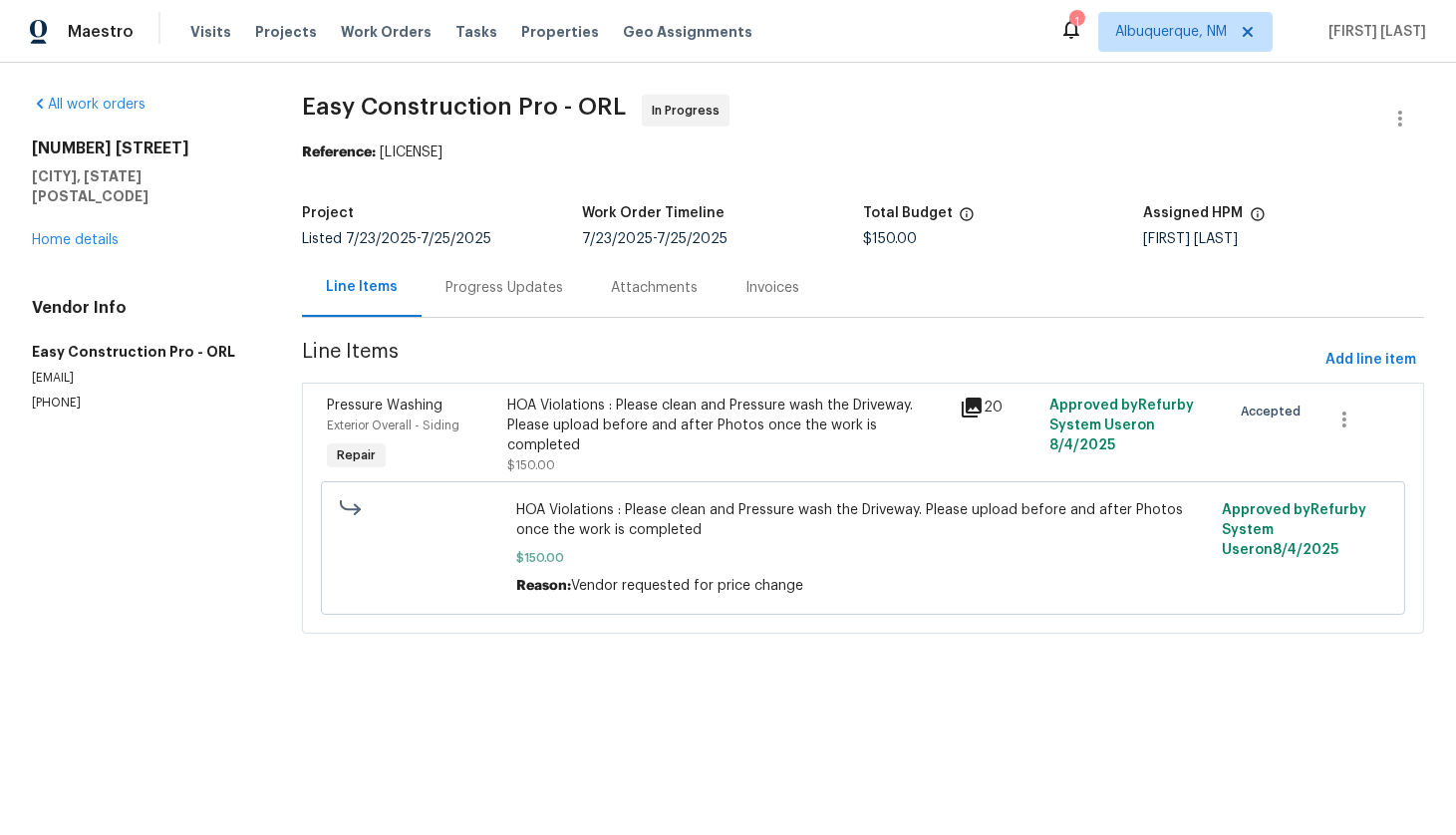 click on "Progress Updates" at bounding box center [504, 287] 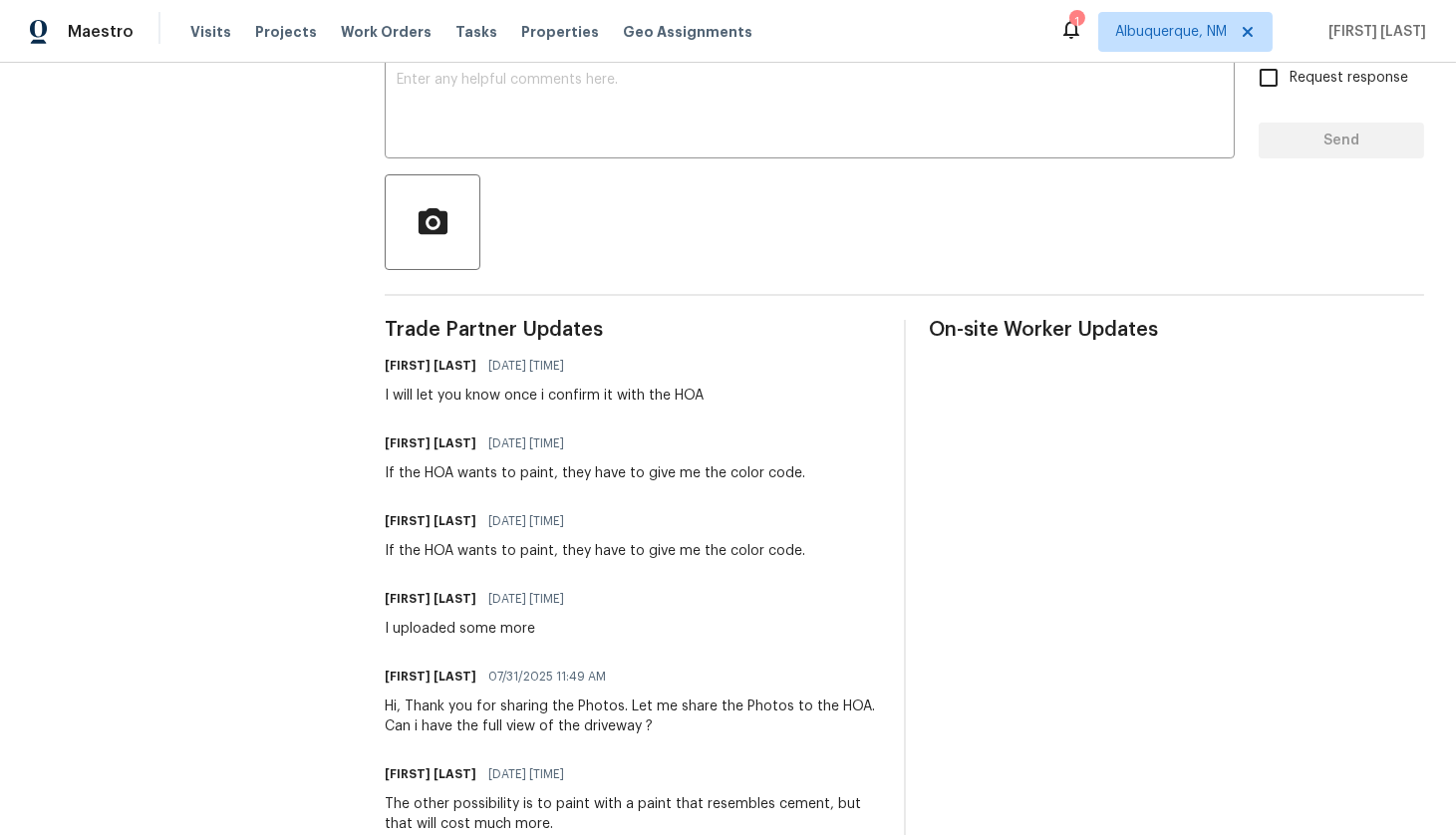 scroll, scrollTop: 342, scrollLeft: 0, axis: vertical 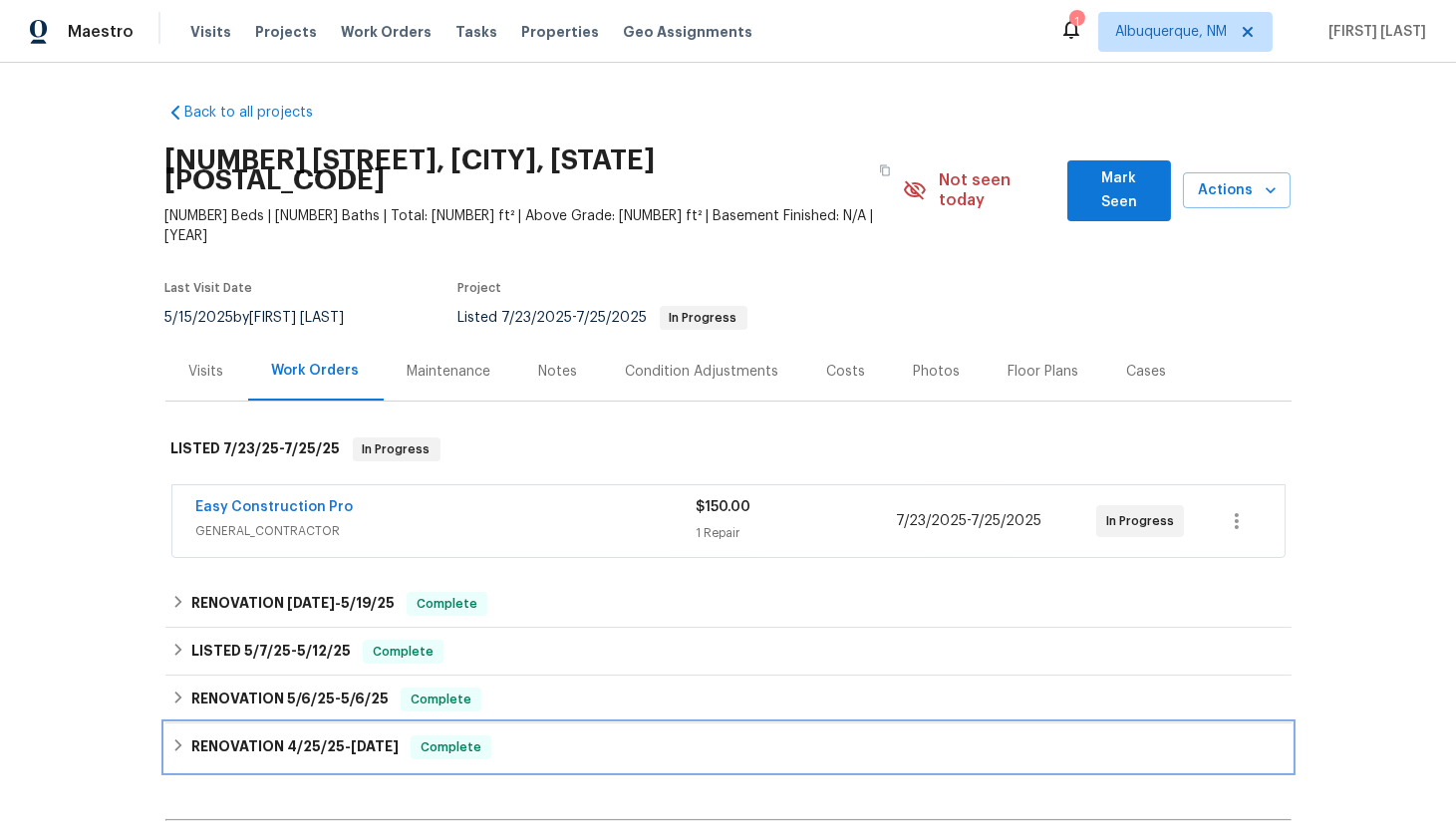 click 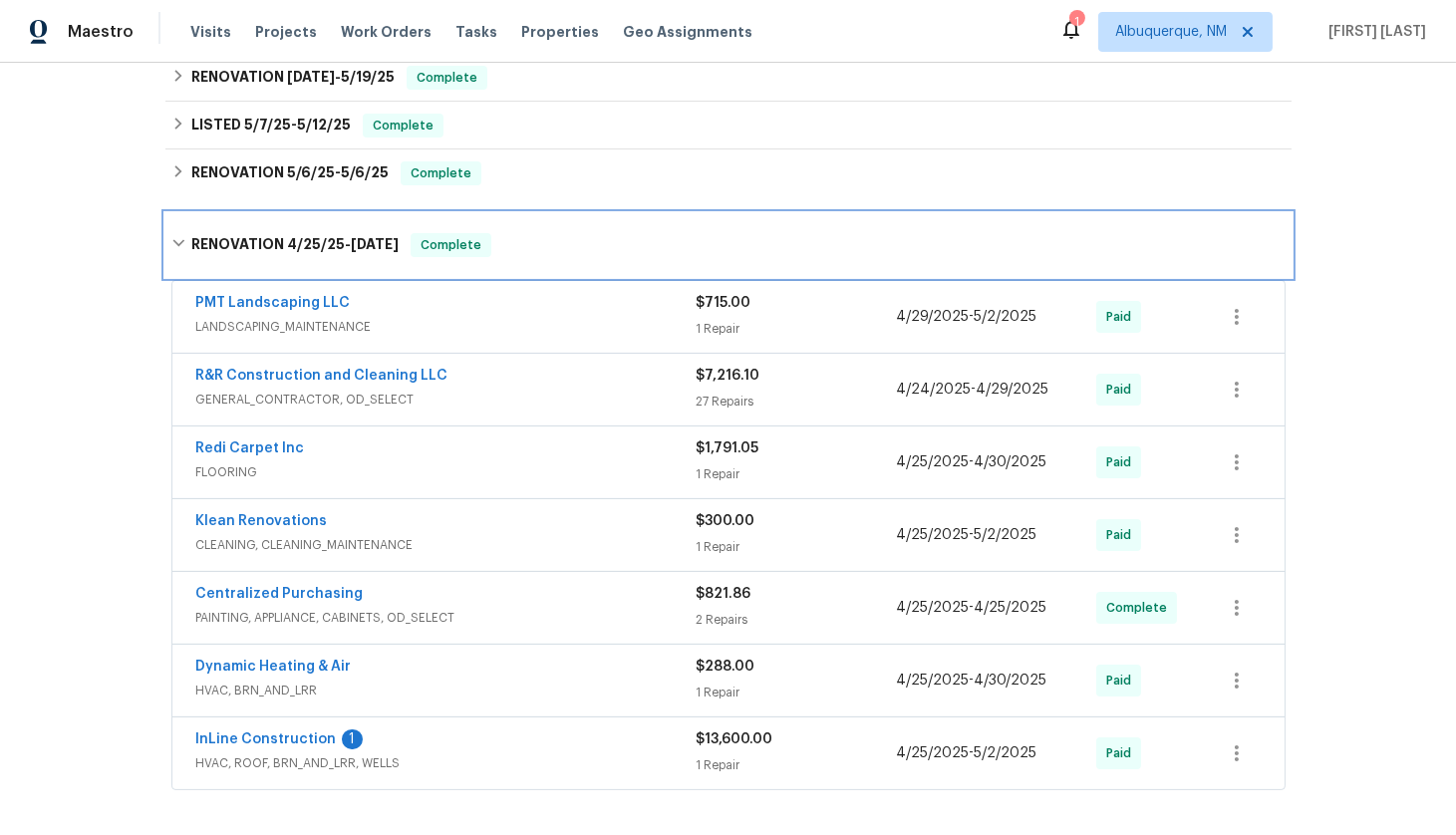scroll, scrollTop: 545, scrollLeft: 0, axis: vertical 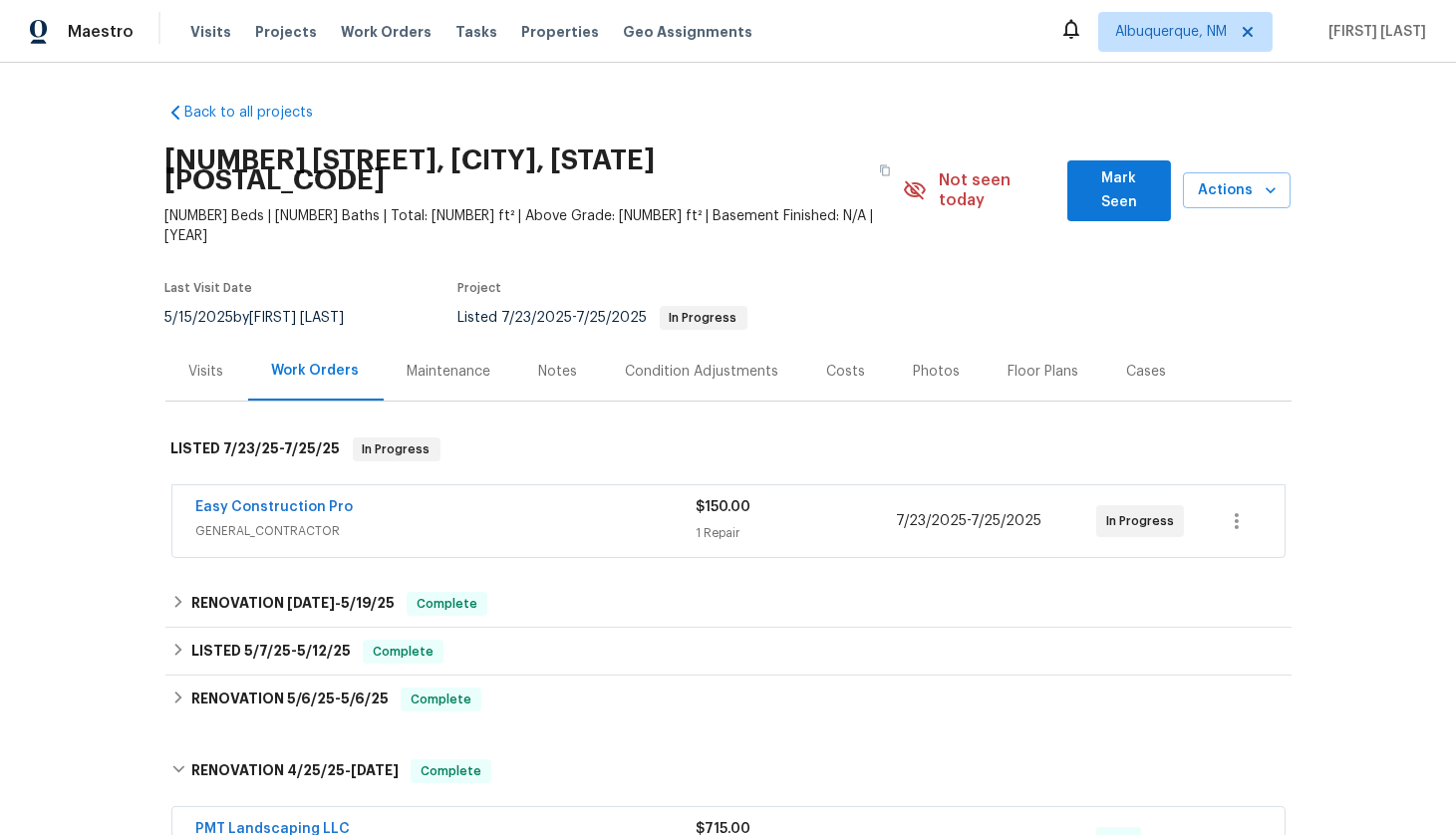 click on "Visits" at bounding box center [206, 372] 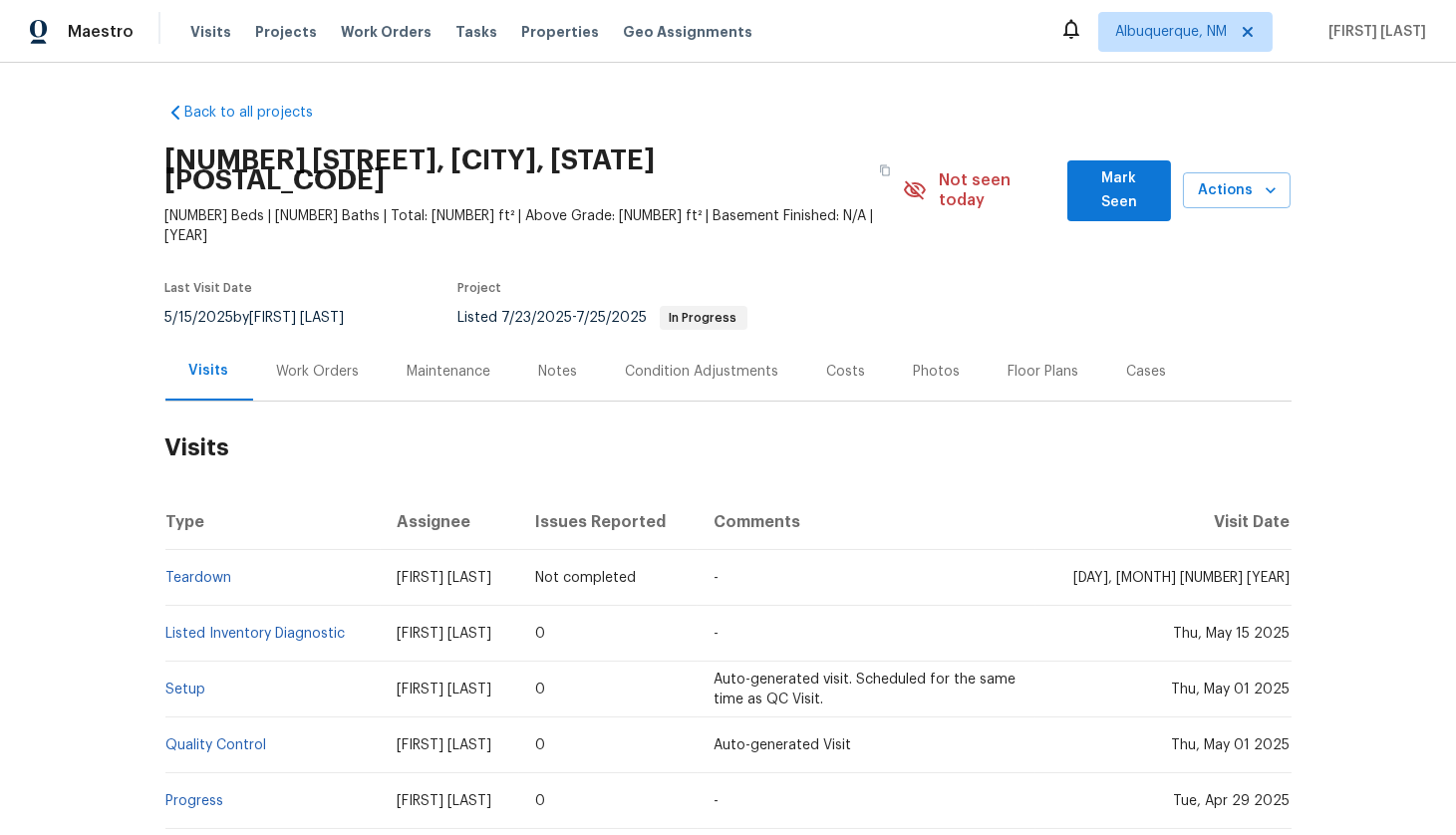 scroll, scrollTop: 144, scrollLeft: 0, axis: vertical 